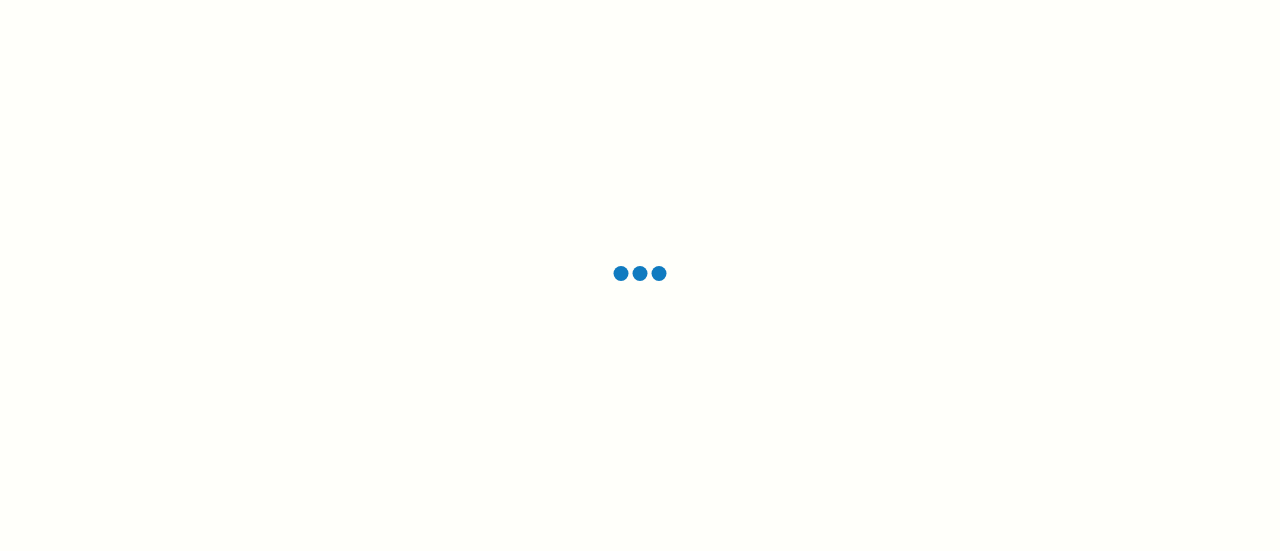 scroll, scrollTop: 0, scrollLeft: 0, axis: both 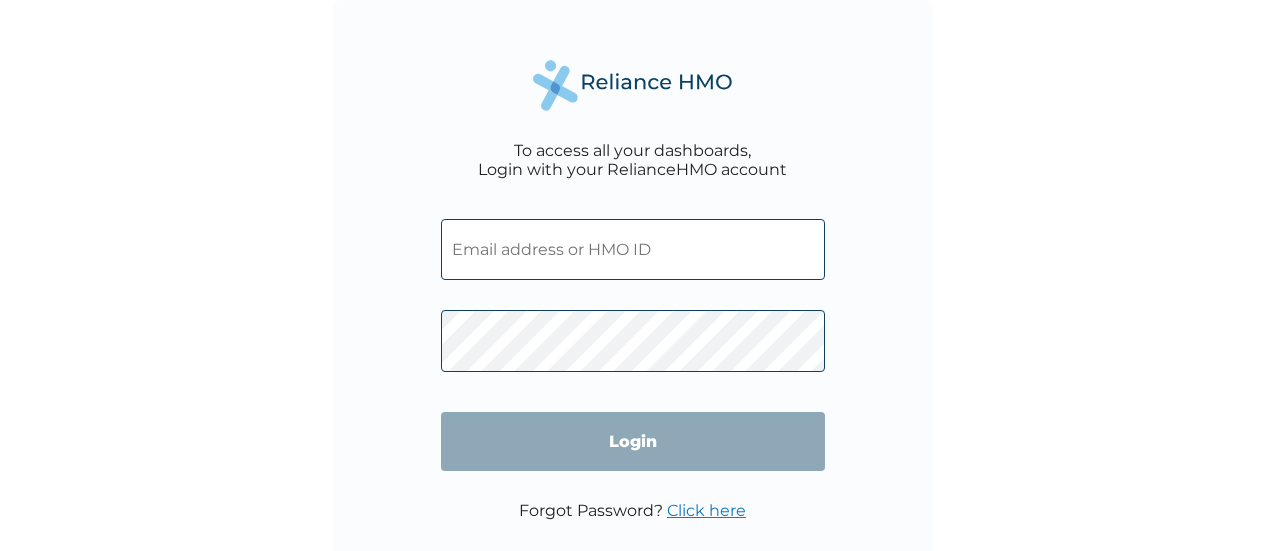 type on "FET/10032/A" 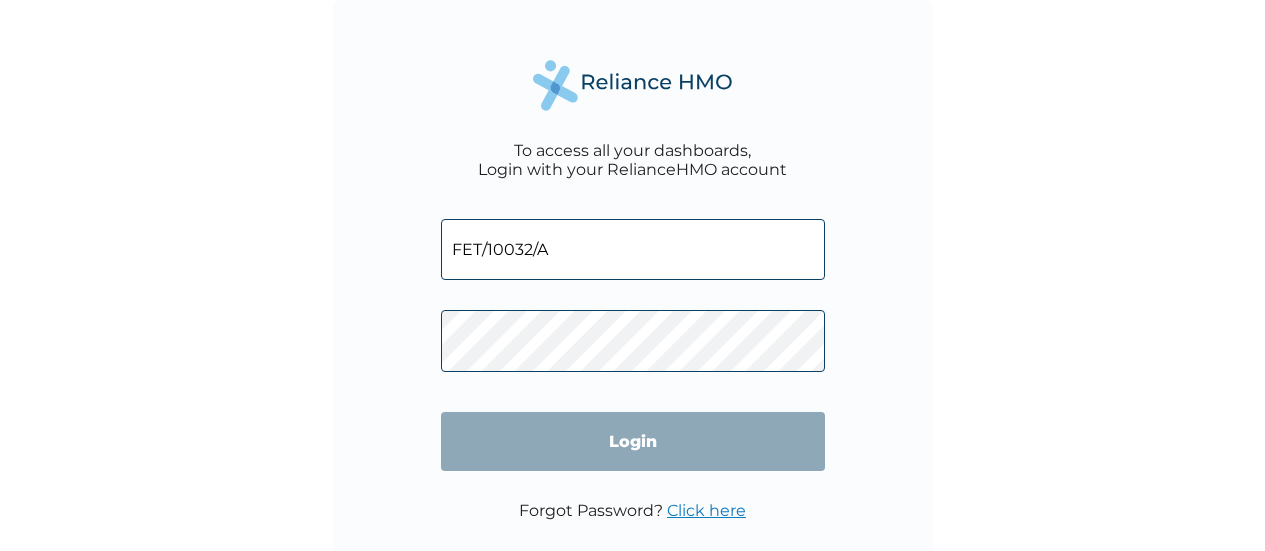 click on "Login" at bounding box center (633, 441) 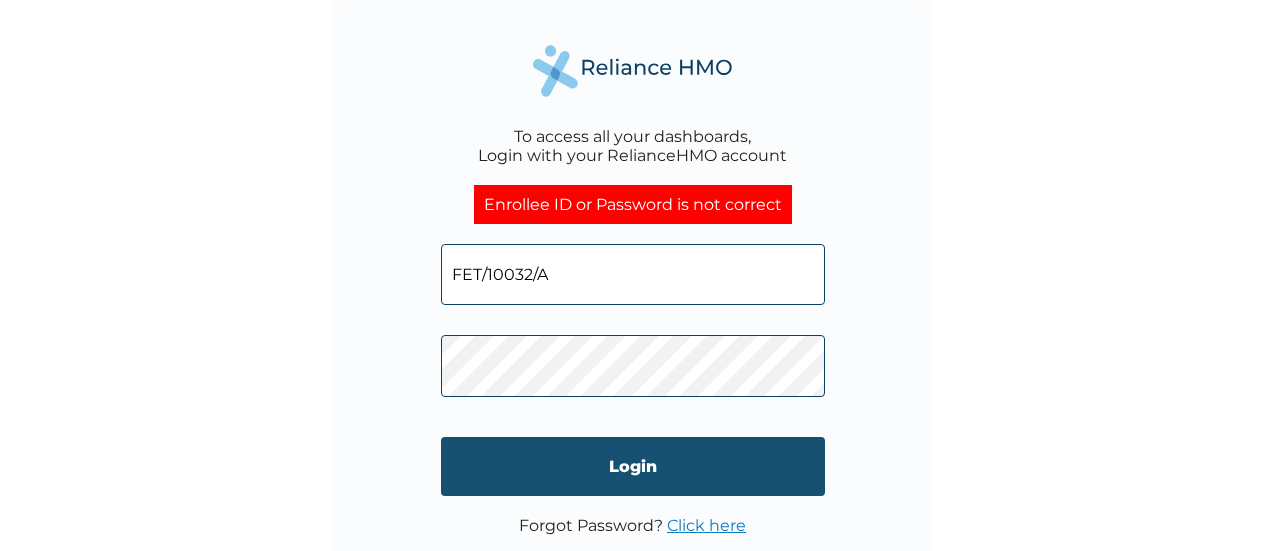 click on "Login" at bounding box center (633, 466) 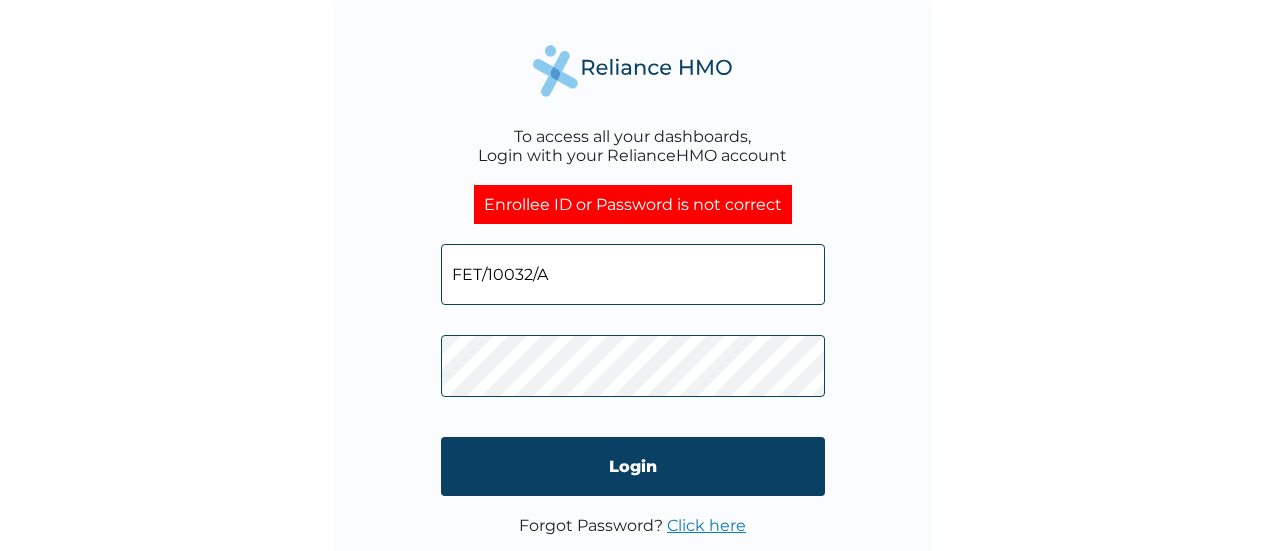 click on "Click here" at bounding box center (706, 525) 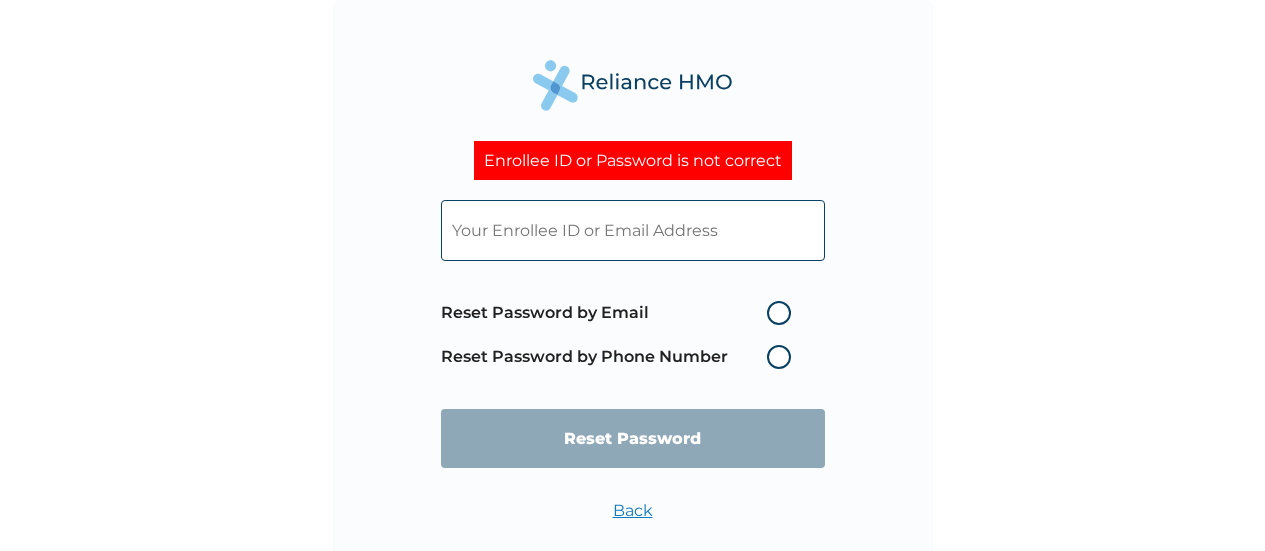 click on "Reset Password by Email" at bounding box center (621, 313) 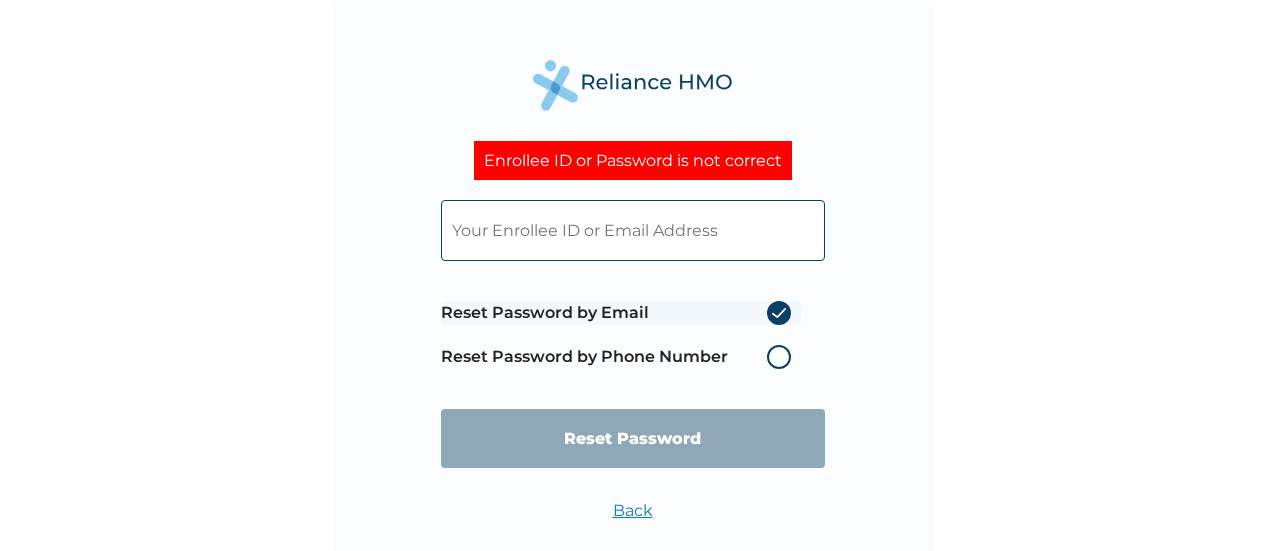 radio on "true" 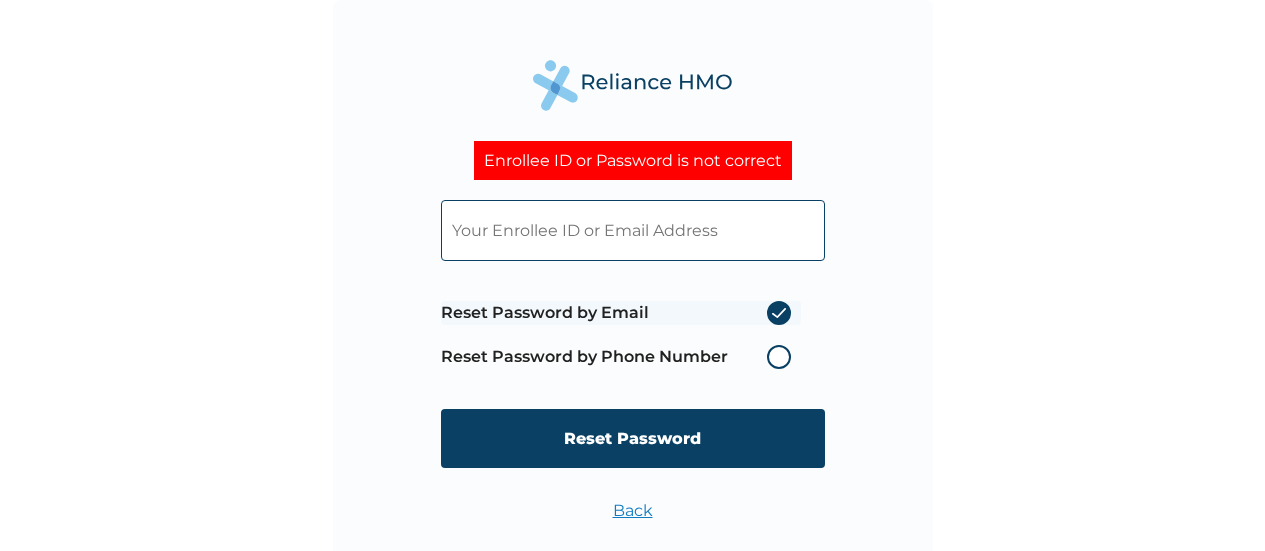 click at bounding box center (633, 230) 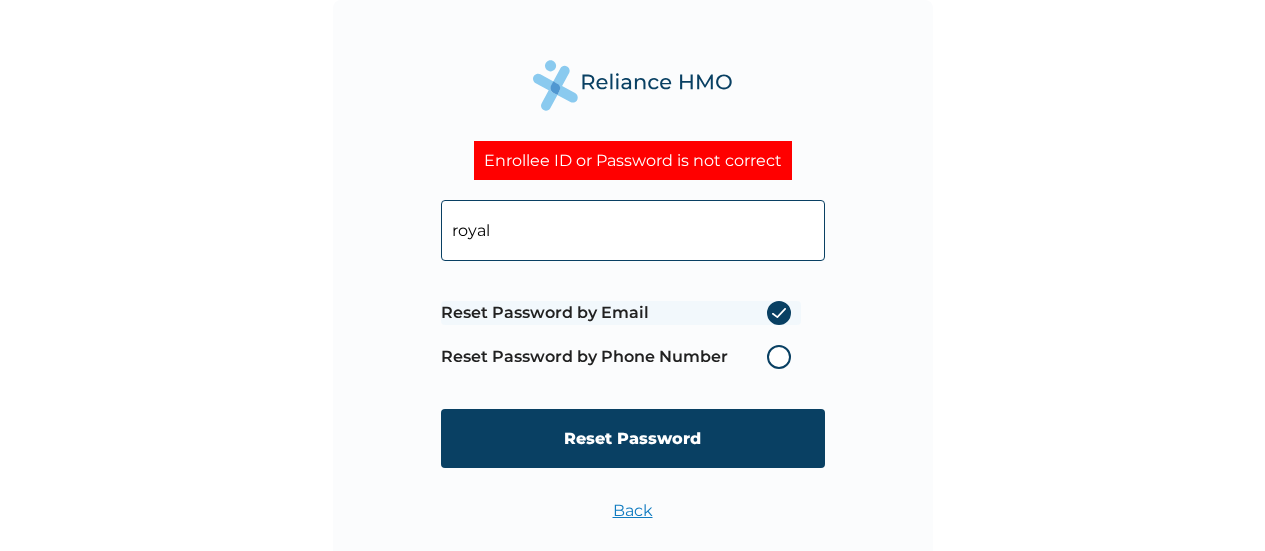 type on "royal.gideon@yahoo.com" 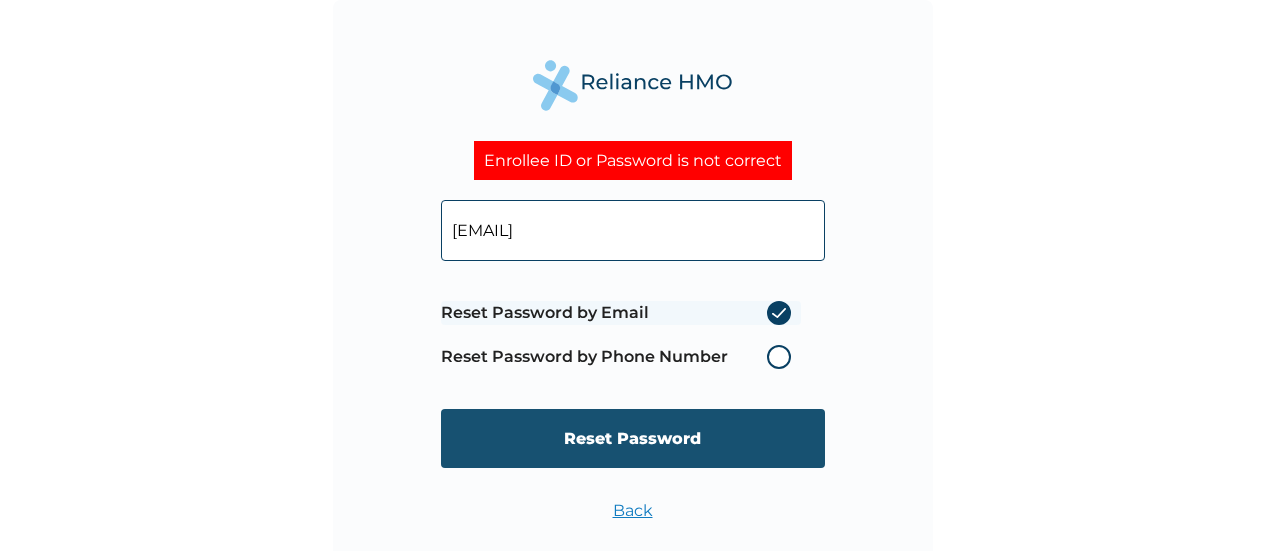 click on "Reset Password" at bounding box center (633, 438) 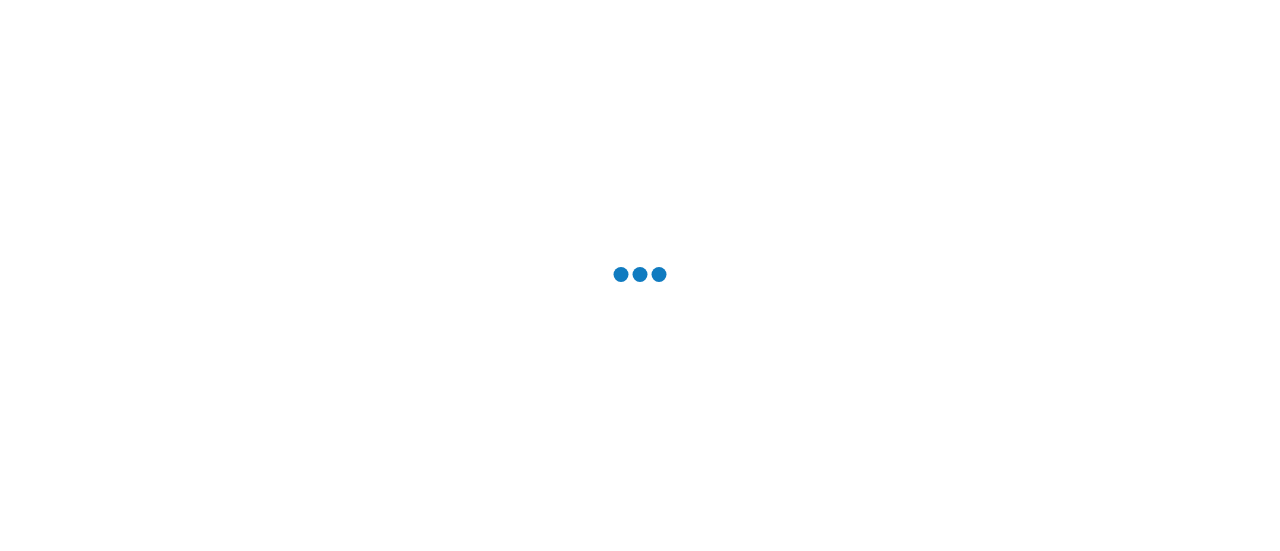 scroll, scrollTop: 0, scrollLeft: 0, axis: both 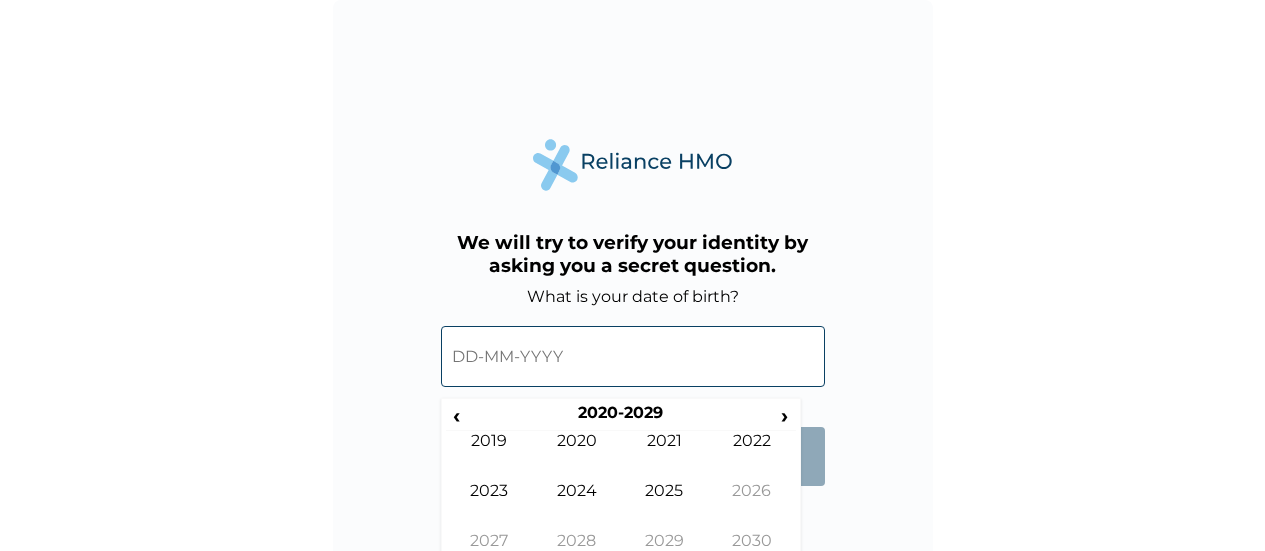 click at bounding box center [633, 356] 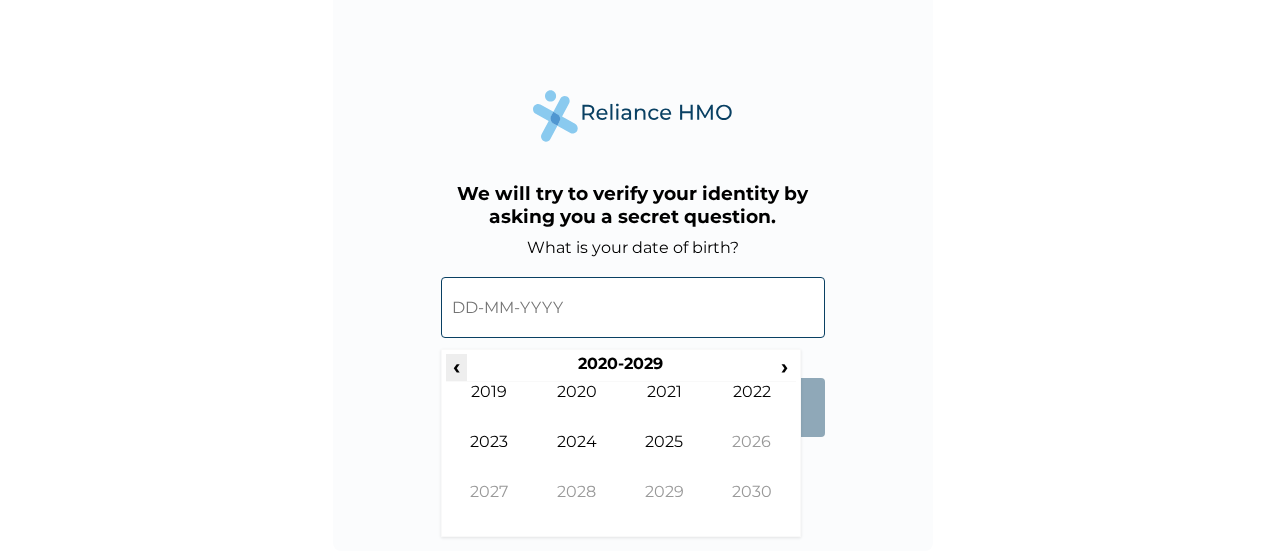 click on "‹" at bounding box center [456, 366] 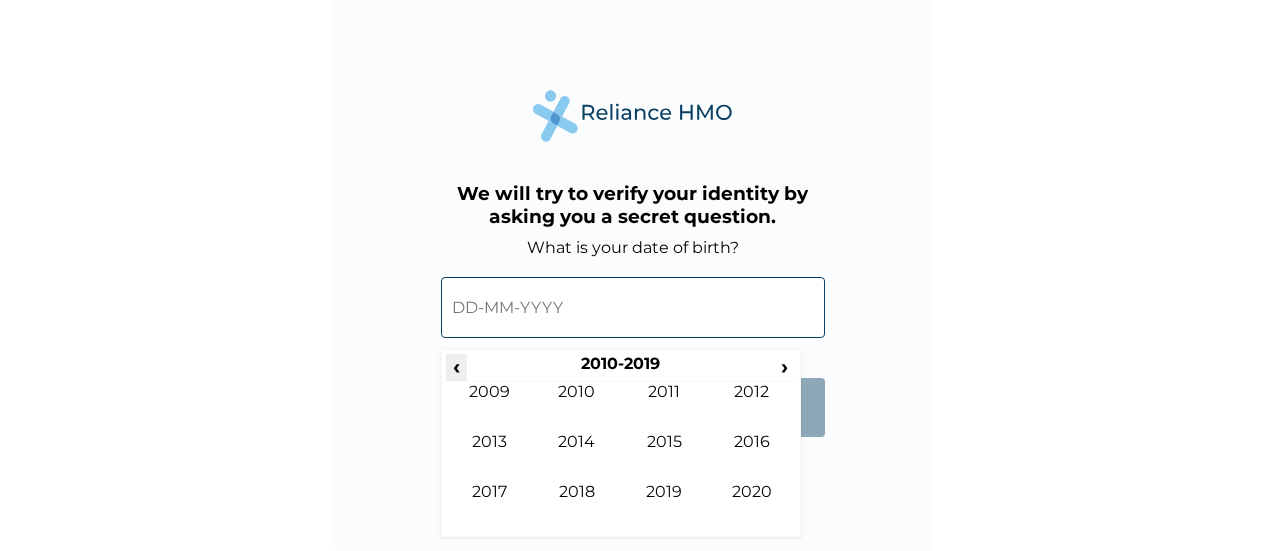 click on "‹" at bounding box center (456, 366) 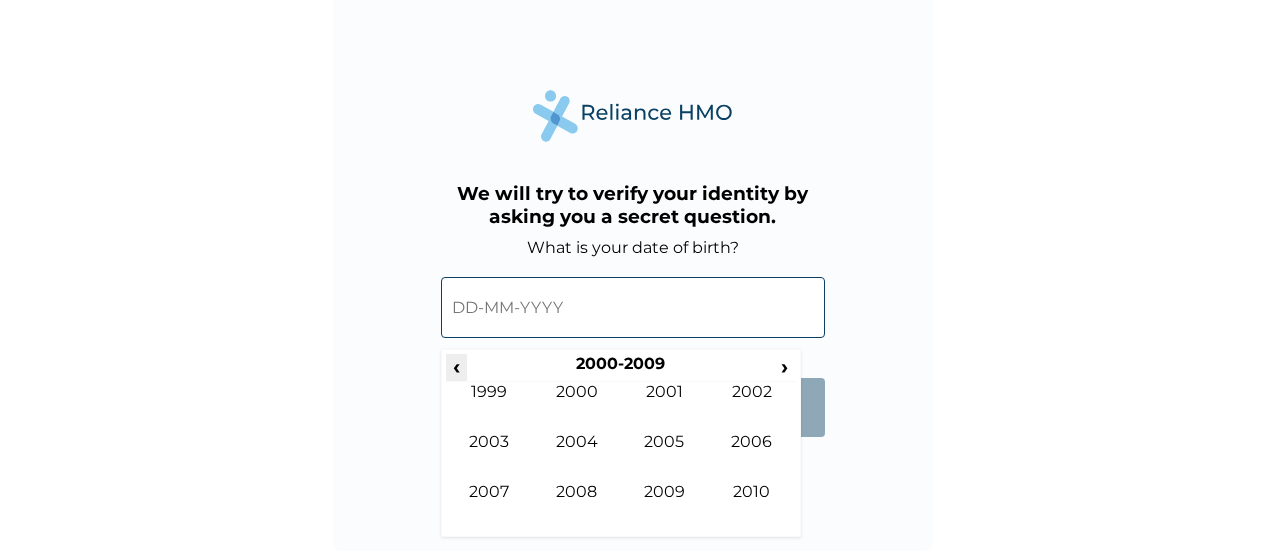 click on "‹" at bounding box center (456, 366) 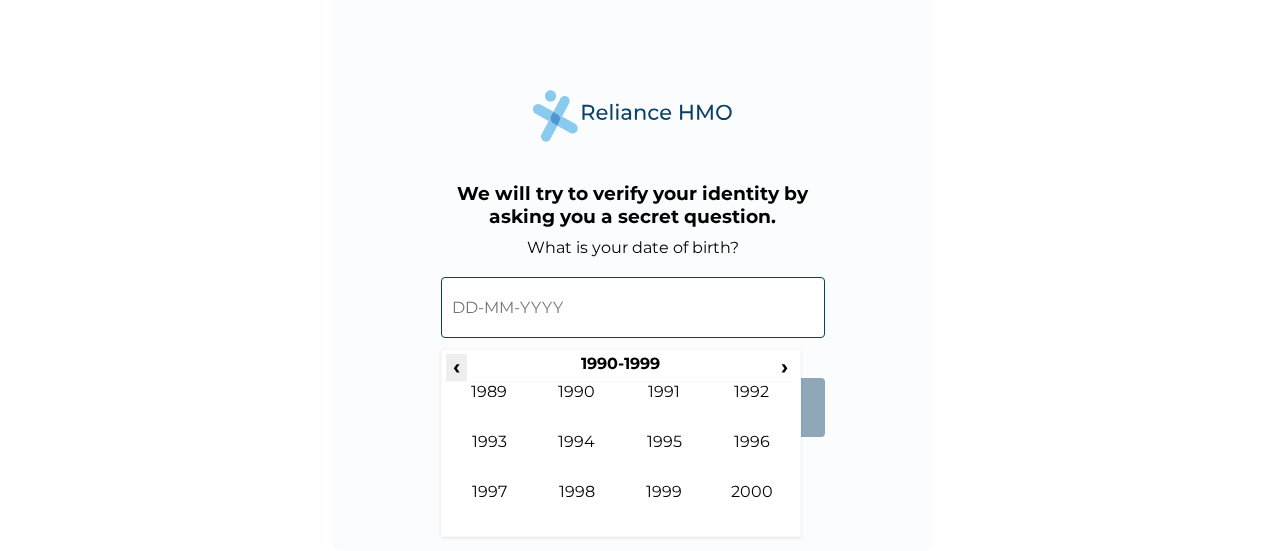 click on "‹" at bounding box center [456, 366] 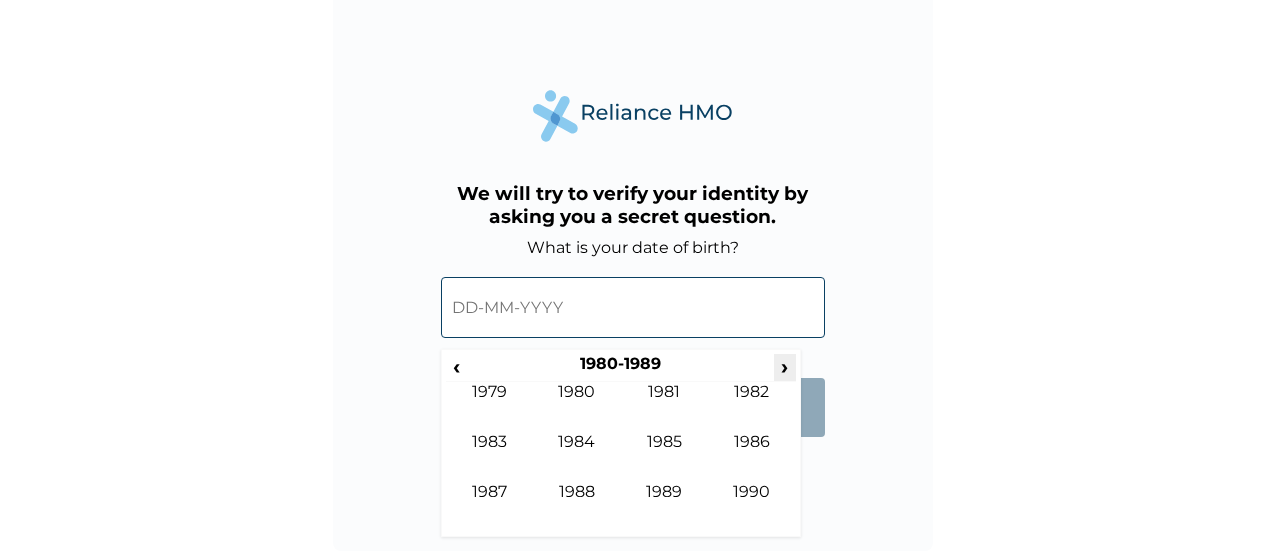 click on "›" at bounding box center (785, 366) 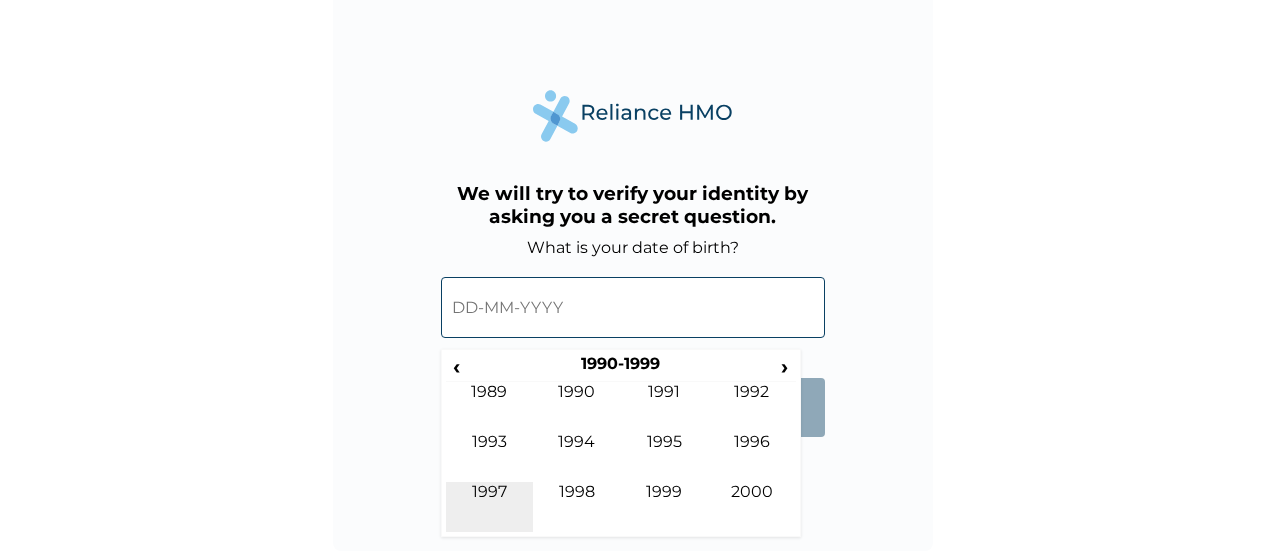 click on "1997" at bounding box center (490, 507) 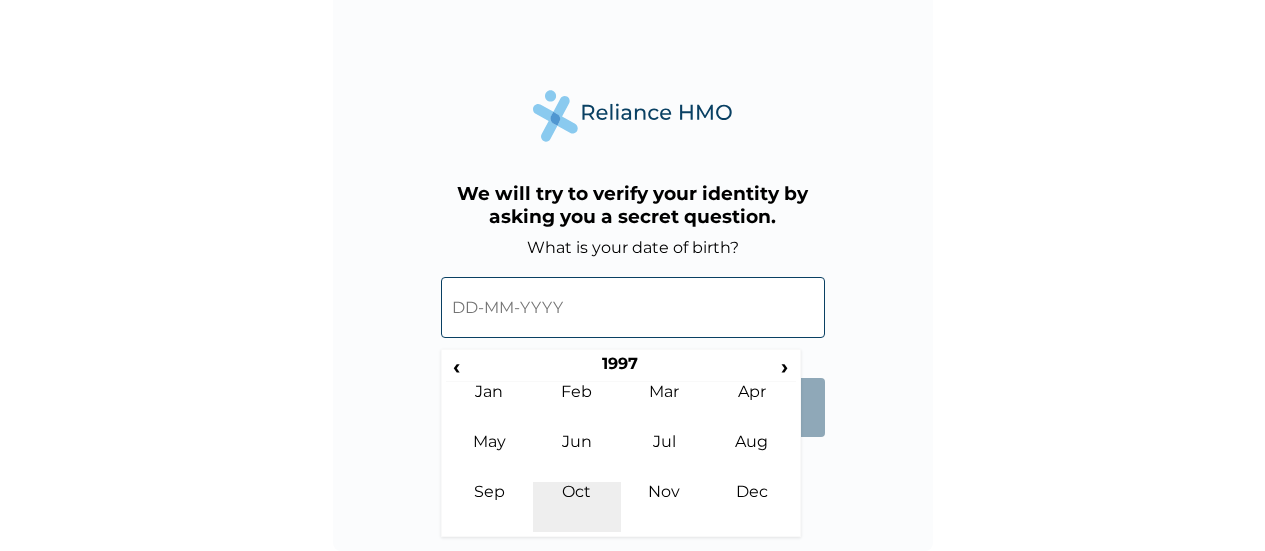 click on "Oct" at bounding box center (577, 507) 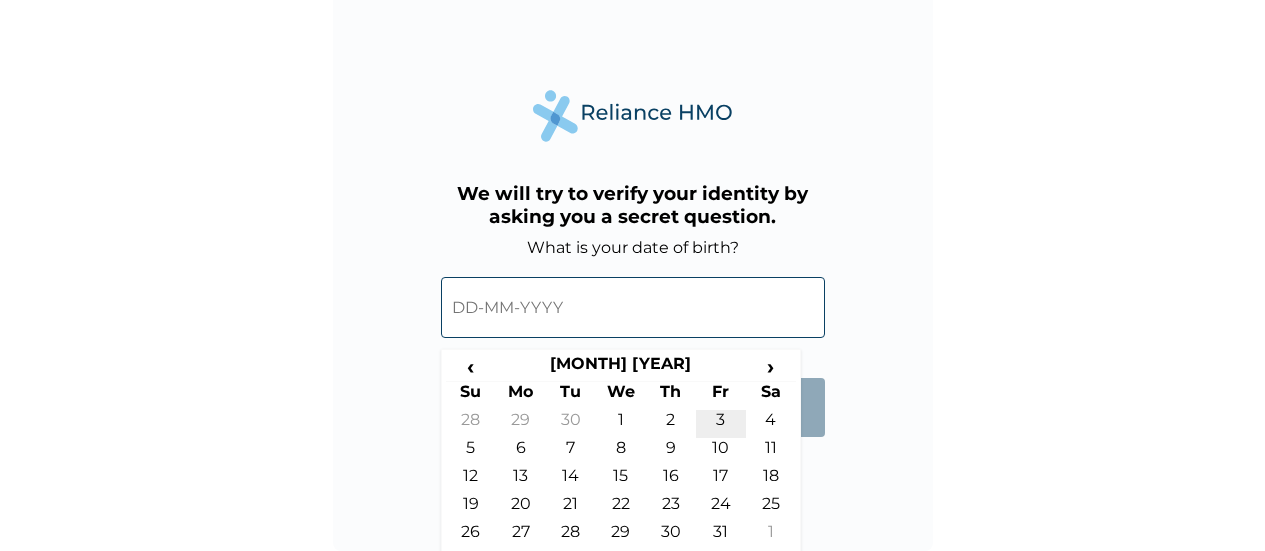 click on "3" at bounding box center (721, 424) 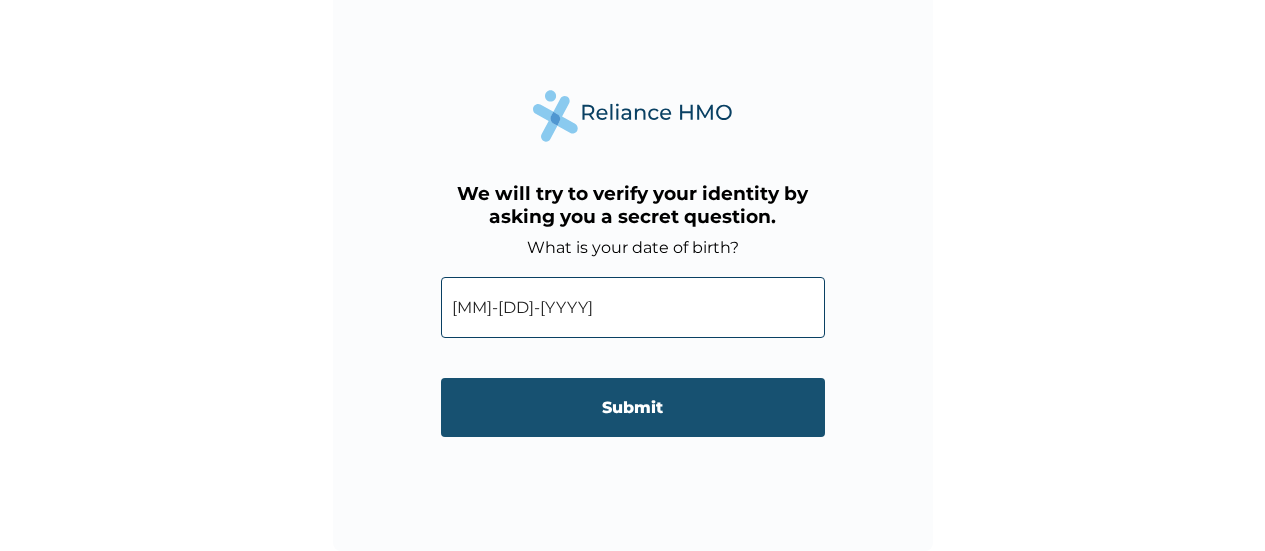 click on "Submit" at bounding box center (633, 407) 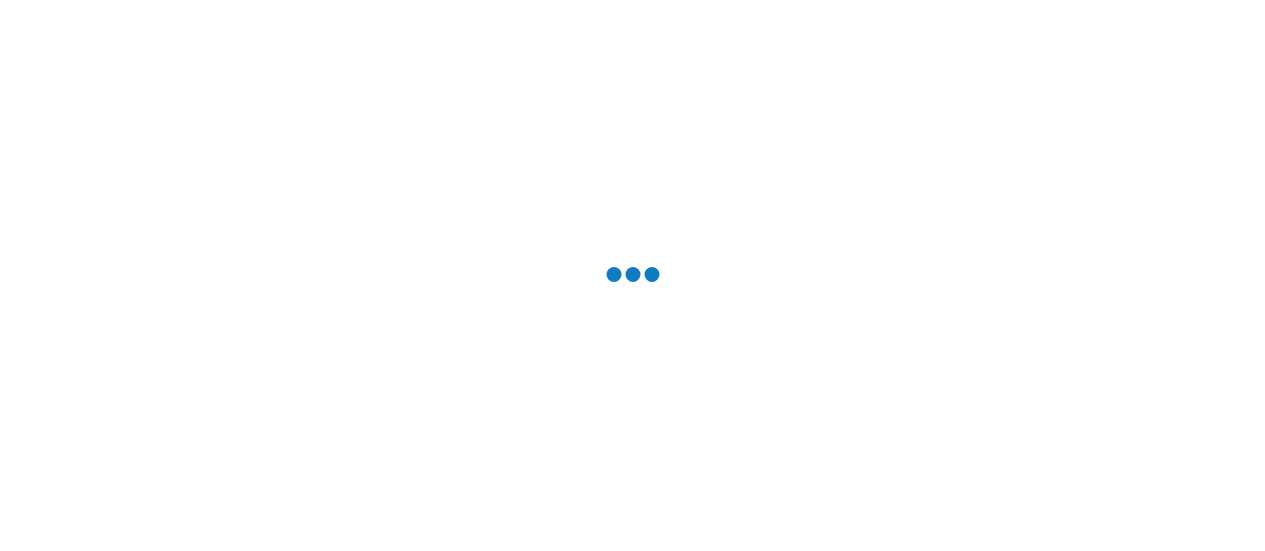 scroll, scrollTop: 0, scrollLeft: 0, axis: both 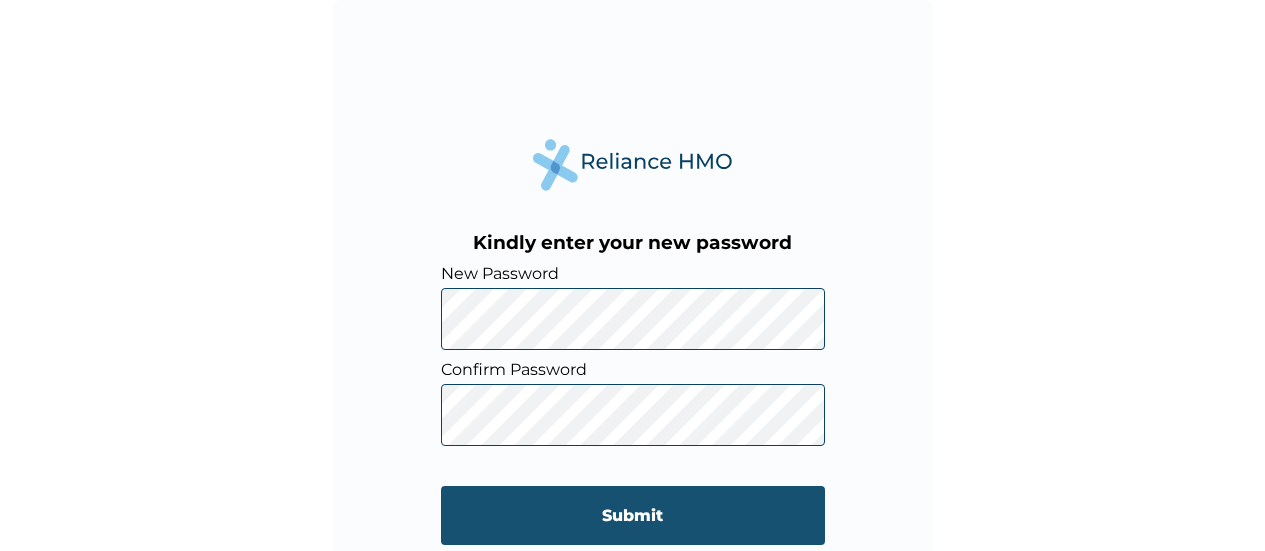 click on "Submit" at bounding box center [633, 515] 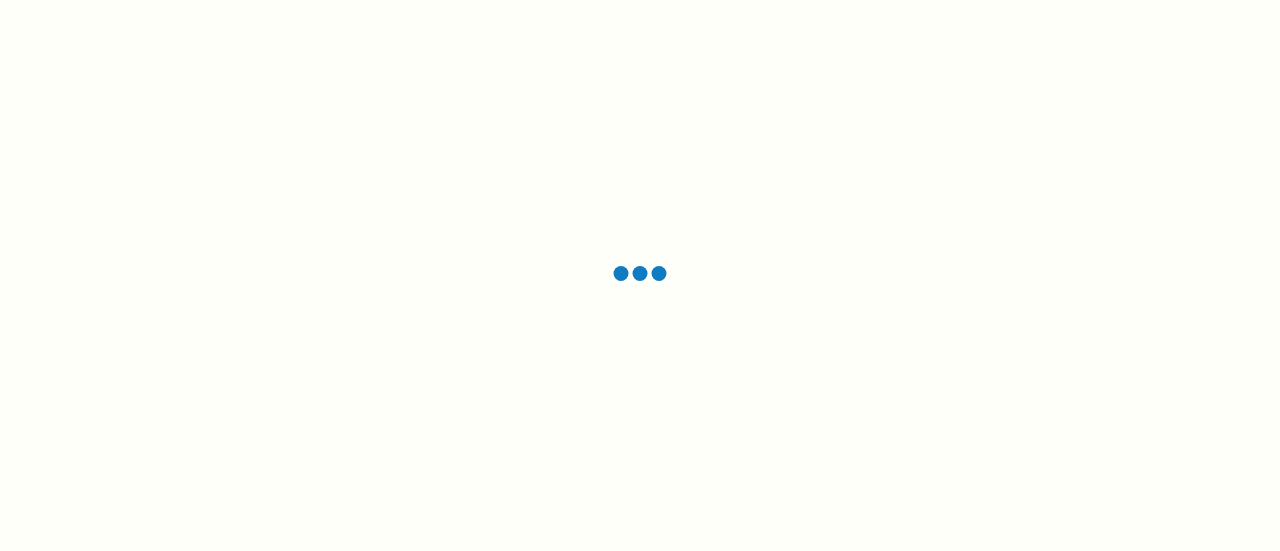 scroll, scrollTop: 0, scrollLeft: 0, axis: both 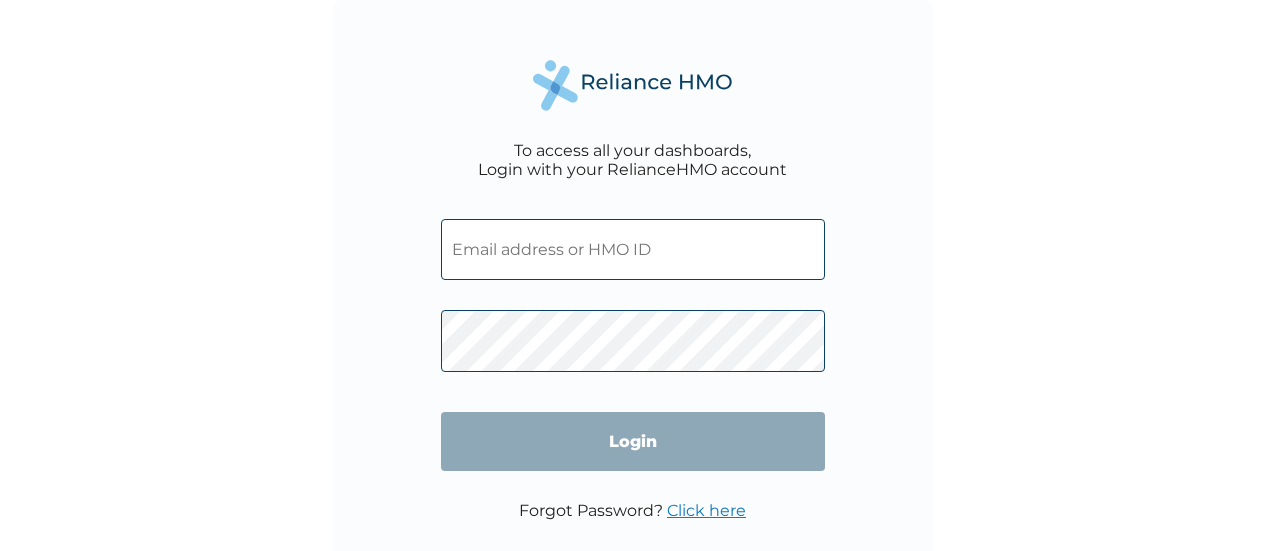 type on "[EMAIL]" 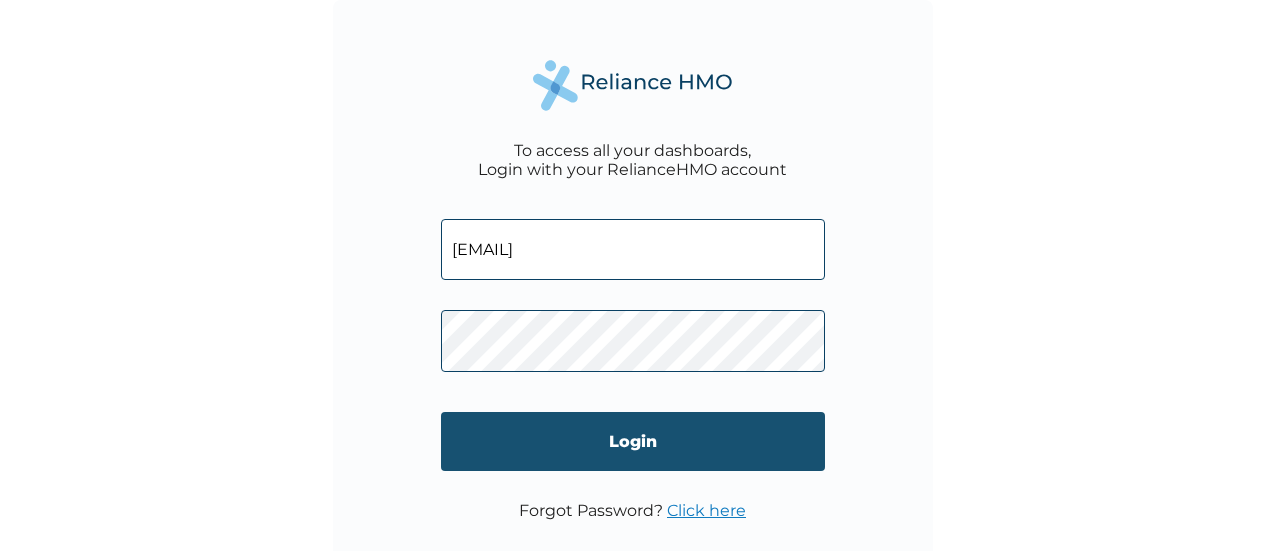 click on "Login" at bounding box center [633, 441] 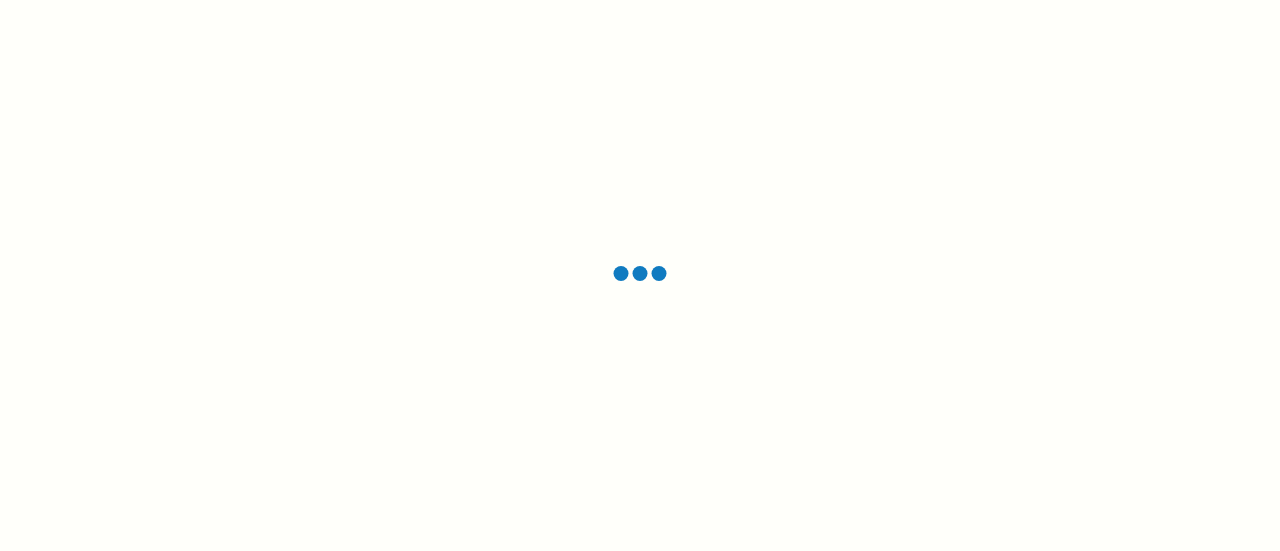 scroll, scrollTop: 0, scrollLeft: 0, axis: both 